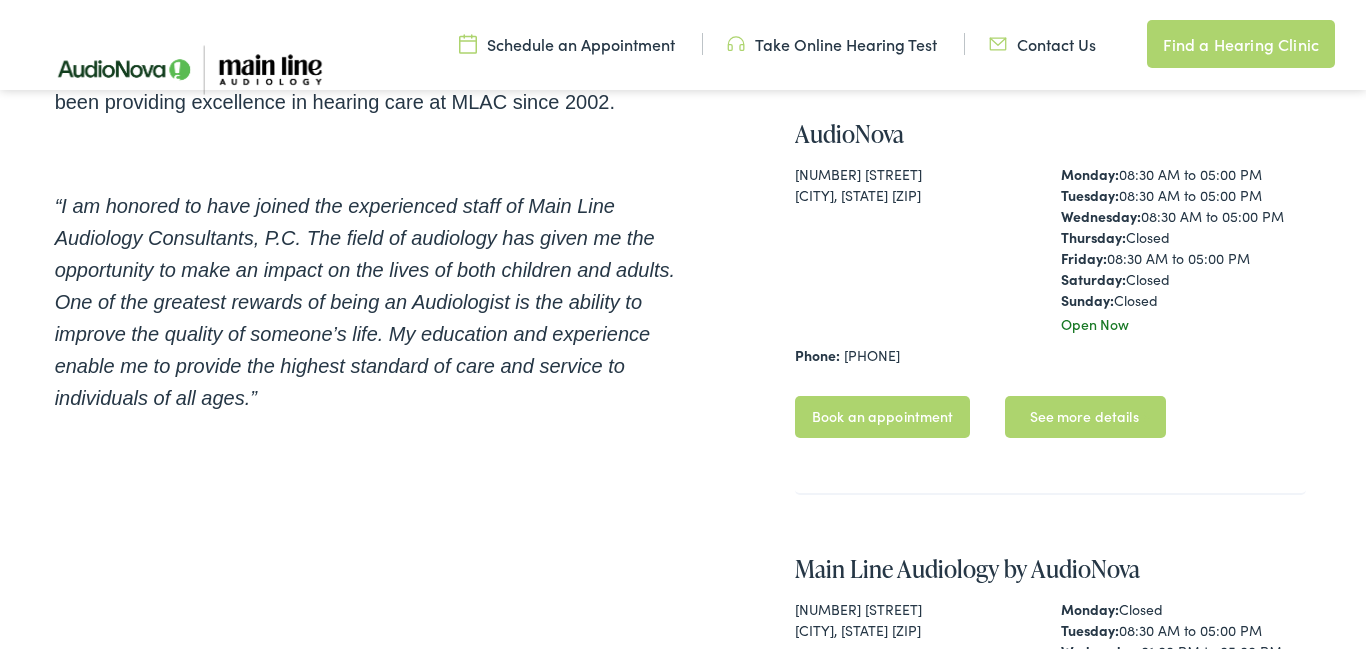 scroll, scrollTop: 719, scrollLeft: 0, axis: vertical 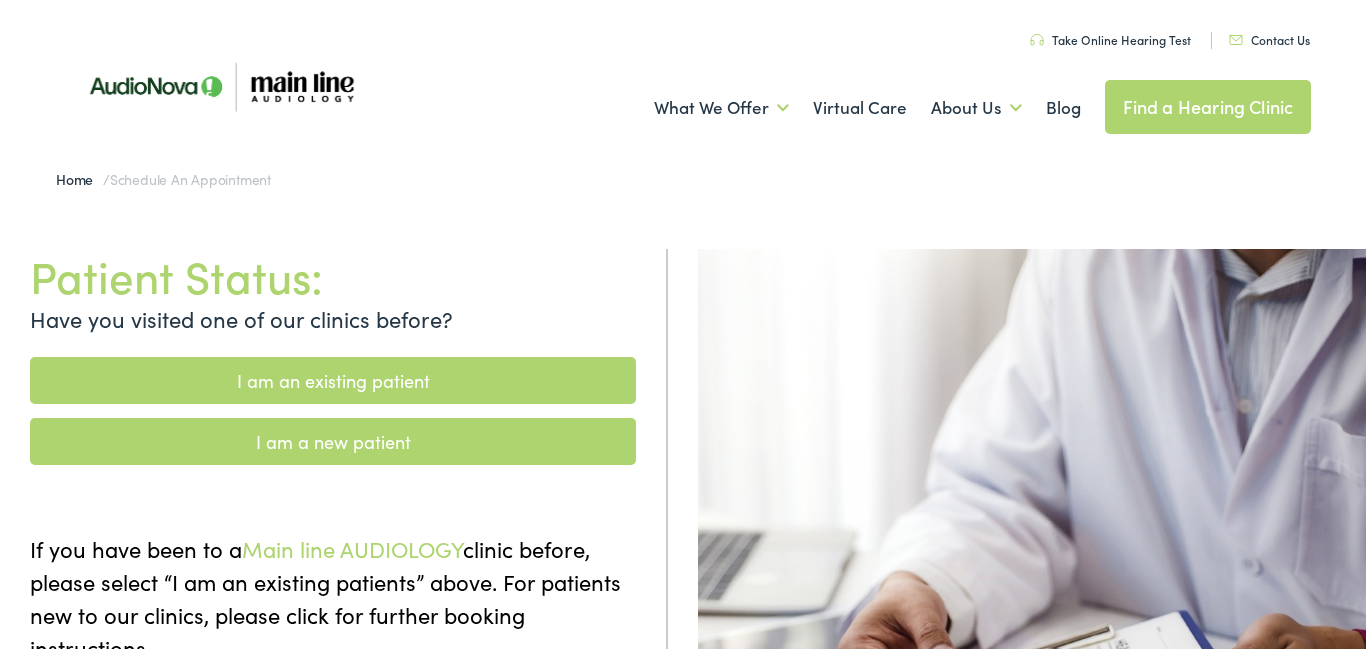 click on "Main line AUDIOLOGY" at bounding box center [352, 548] 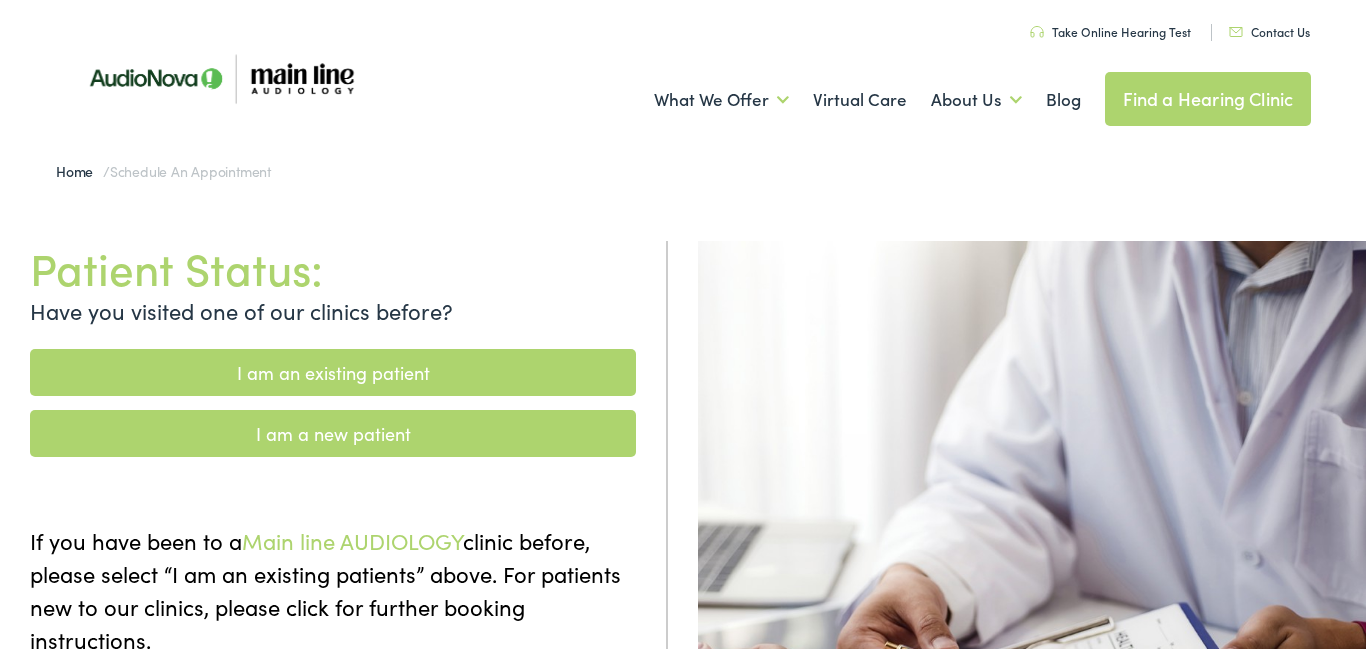 scroll, scrollTop: 10, scrollLeft: 0, axis: vertical 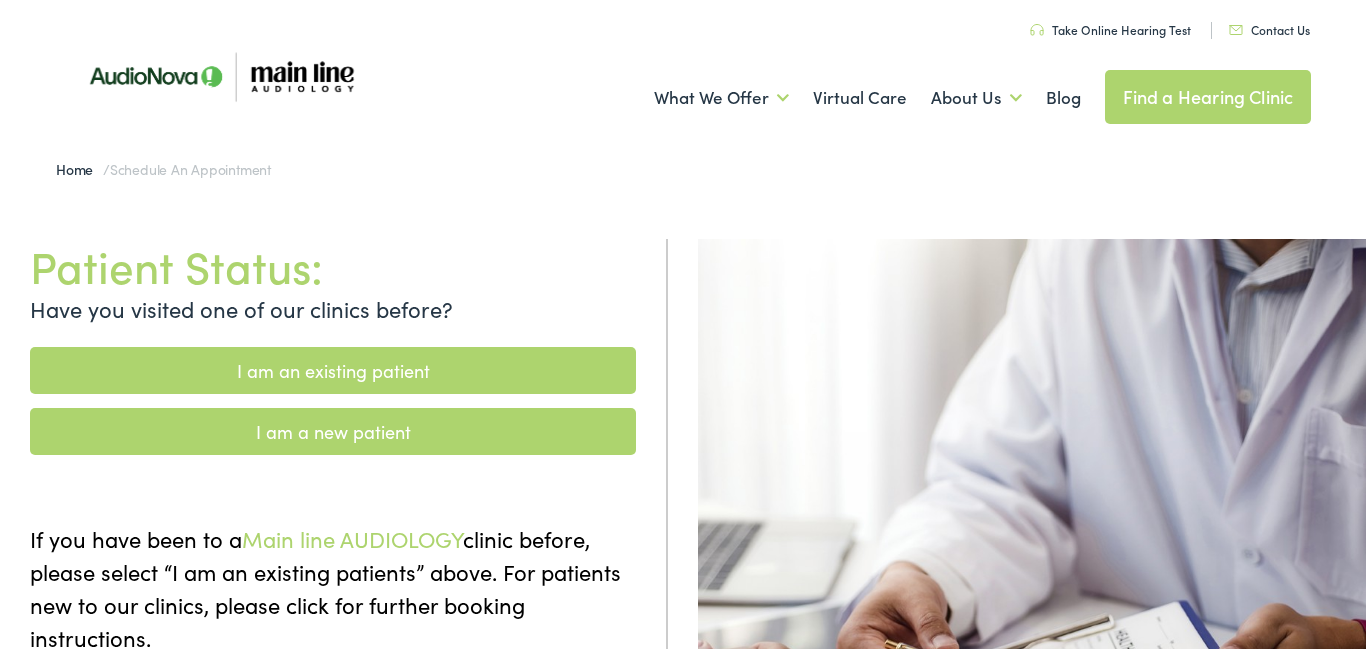 click on "I am a new patient" at bounding box center [333, 431] 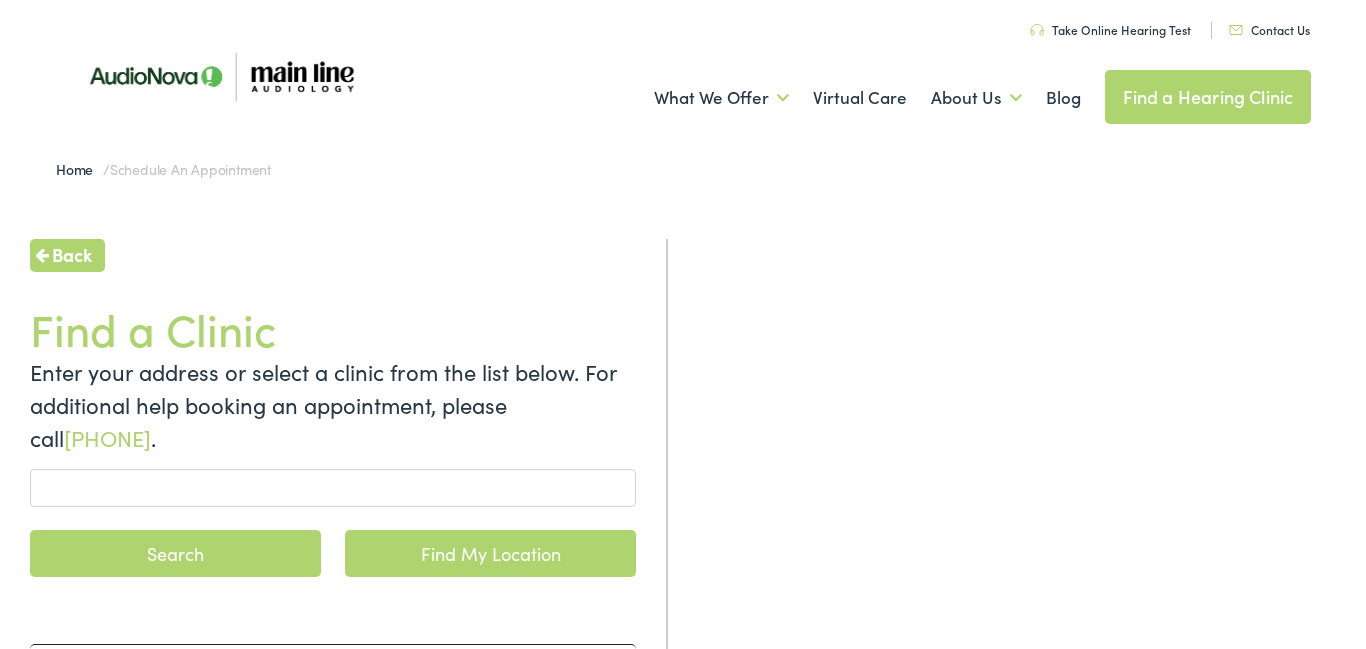 scroll, scrollTop: 0, scrollLeft: 0, axis: both 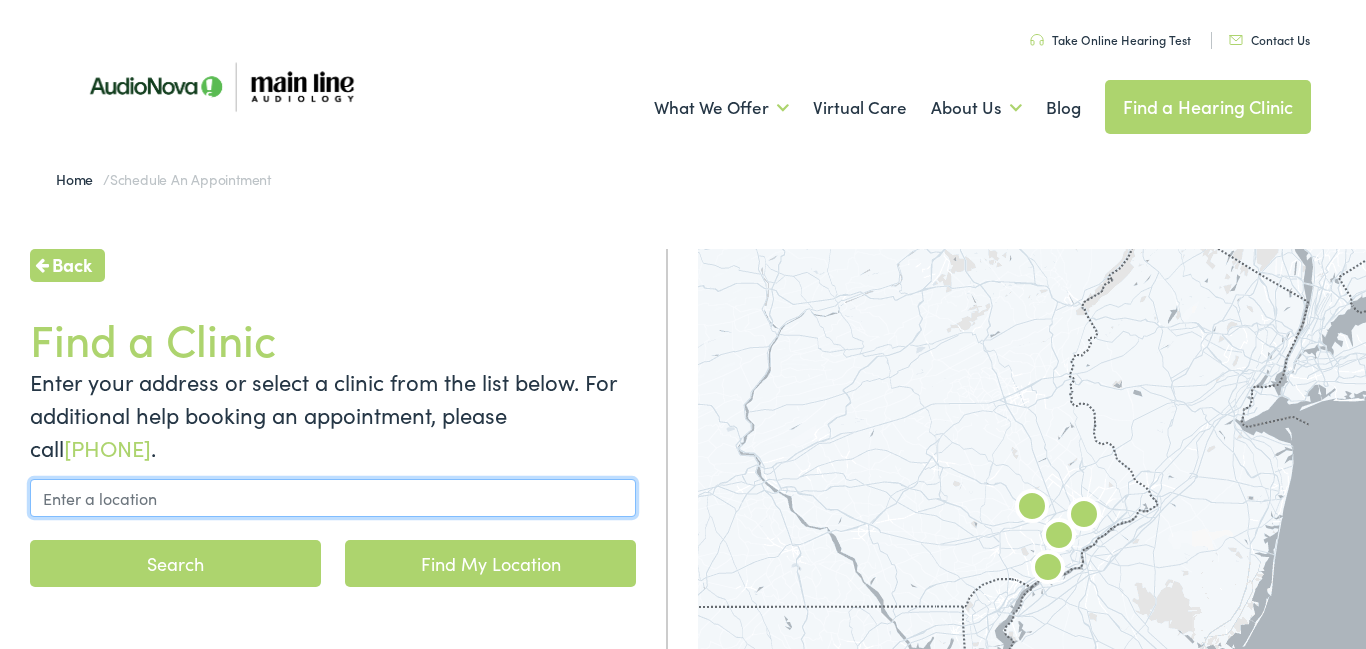 click at bounding box center (333, 498) 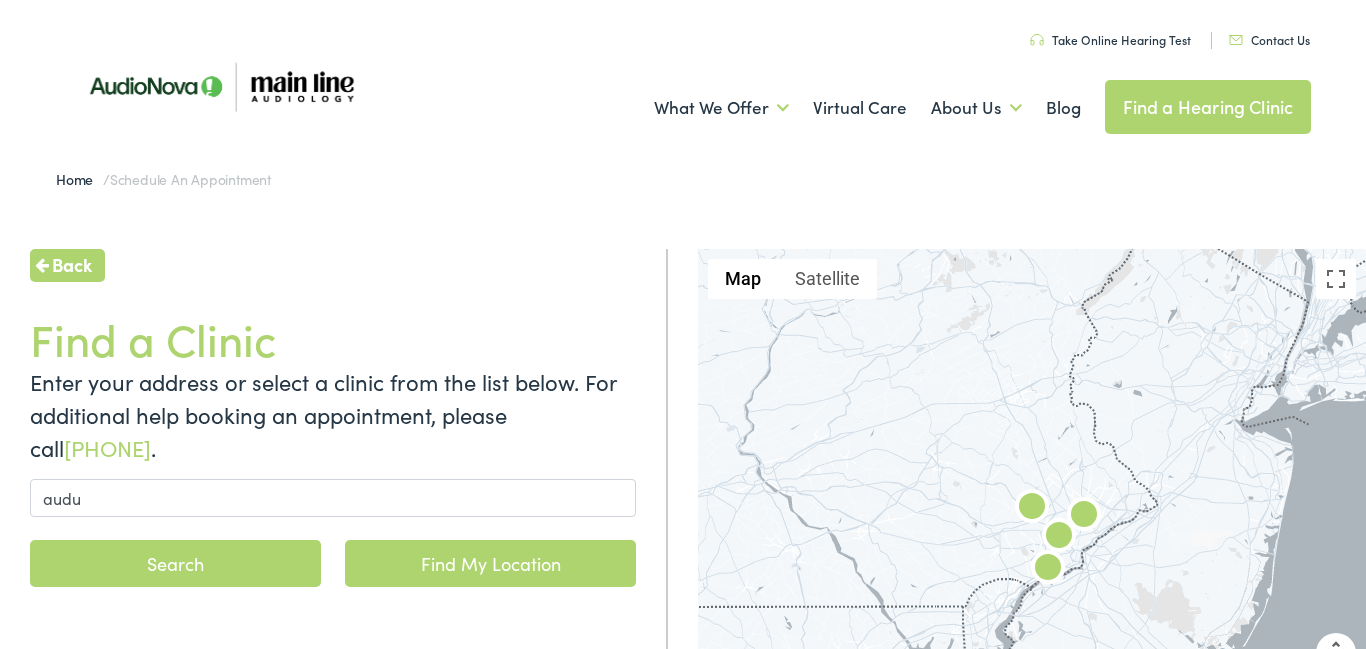 type on "Audubon, PA, USA" 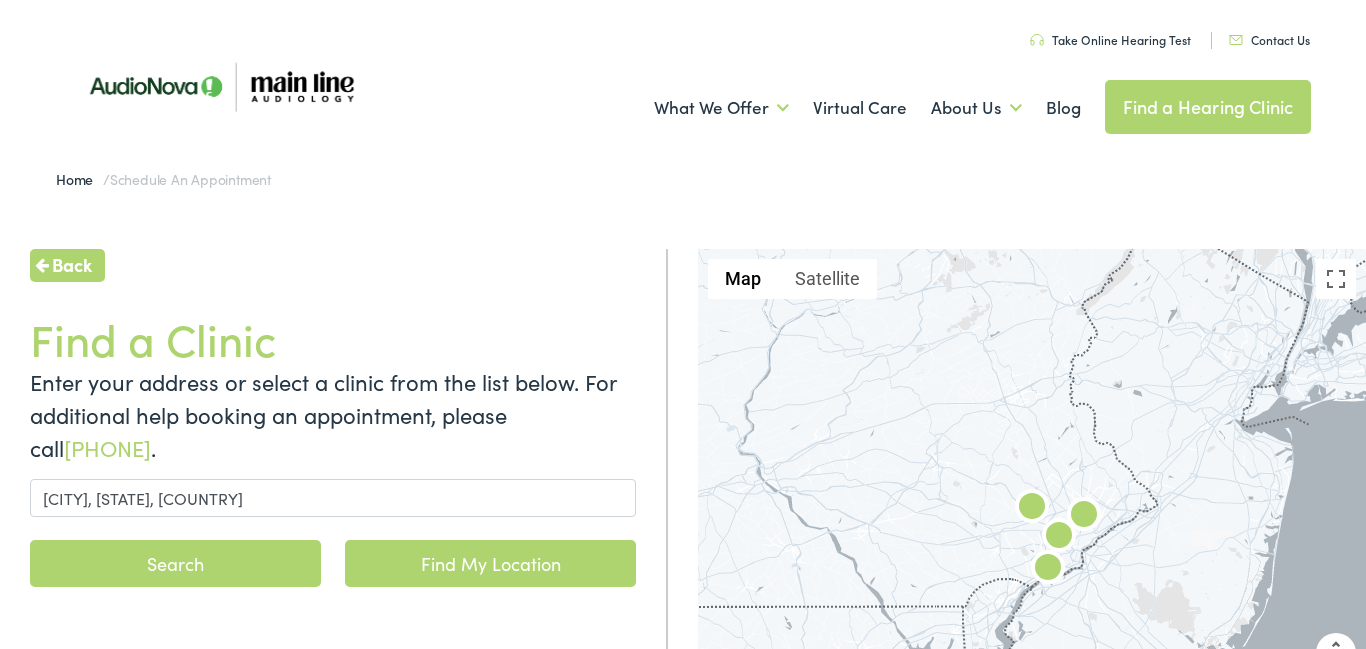 click on "Search" at bounding box center [175, 563] 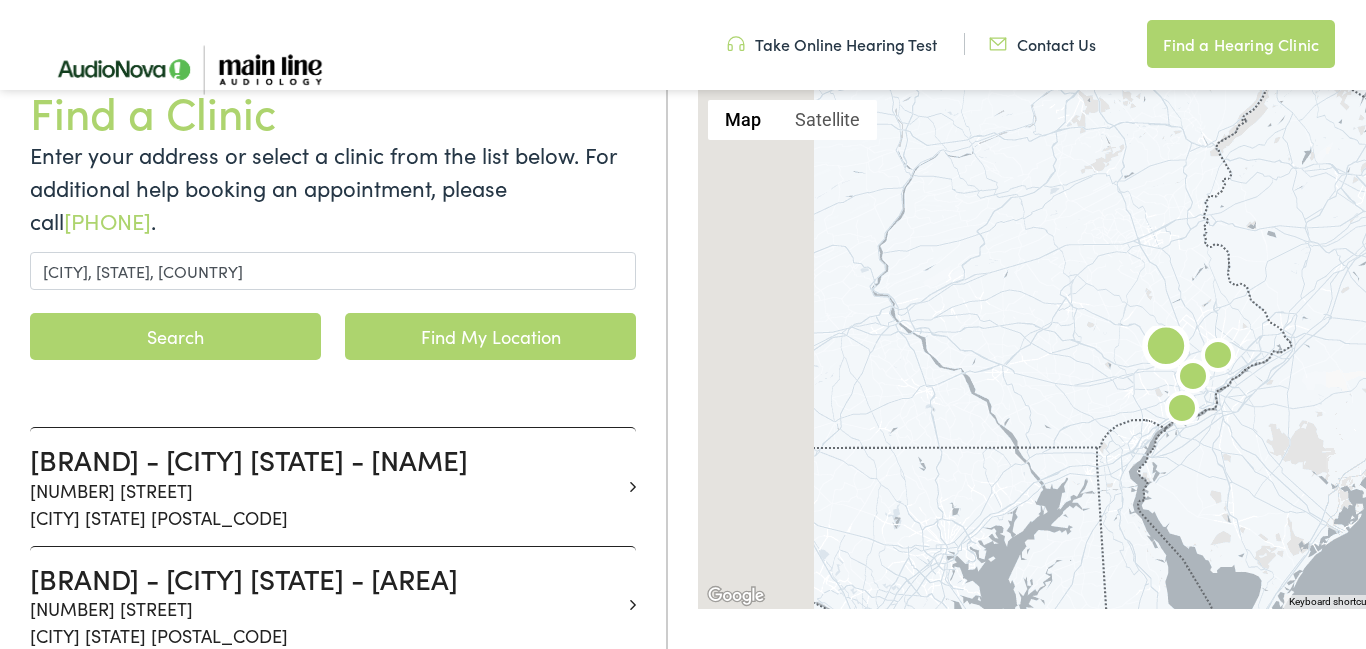 scroll, scrollTop: 367, scrollLeft: 0, axis: vertical 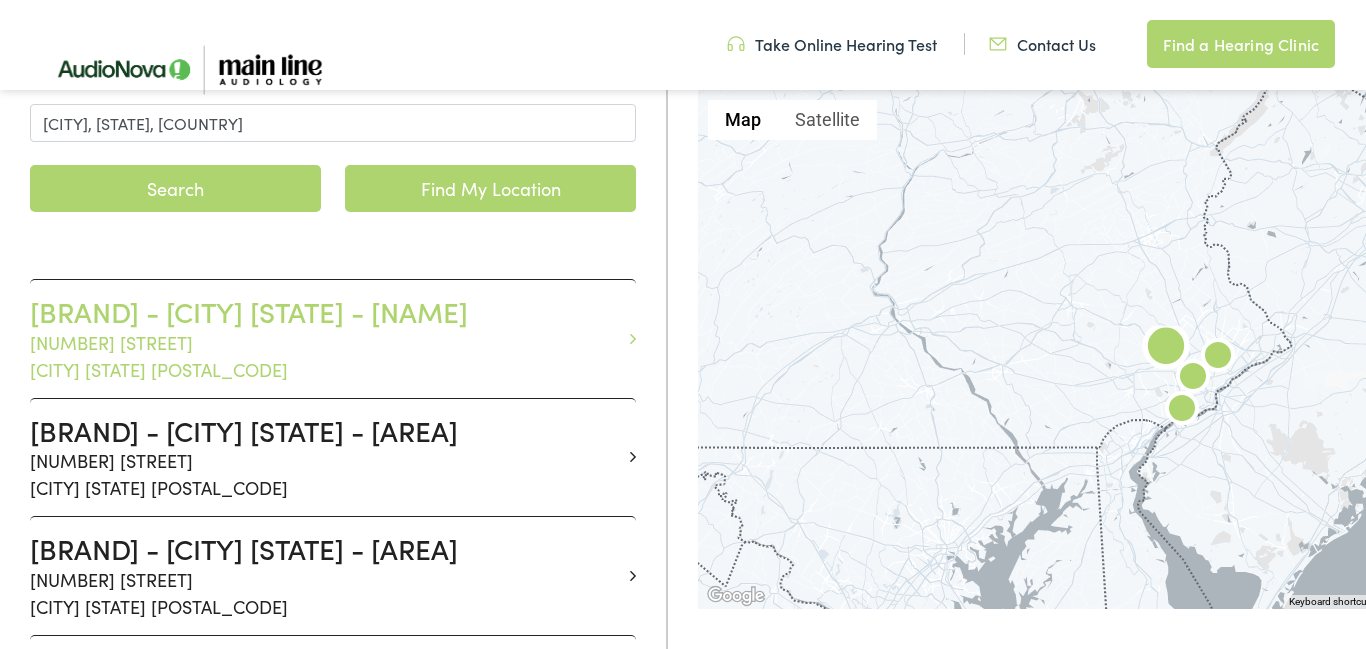 click on "Main Line Audiology - AUDUBON PA - SHANNONDELL" at bounding box center [325, 312] 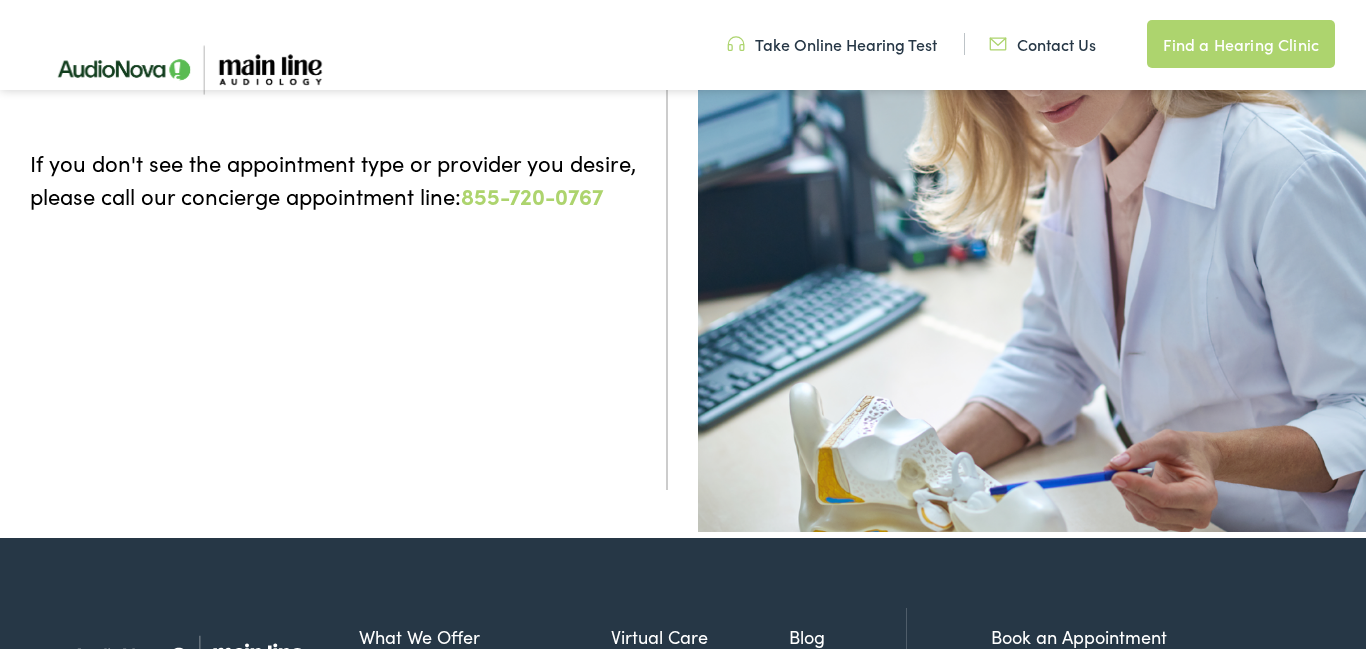 scroll, scrollTop: 404, scrollLeft: 0, axis: vertical 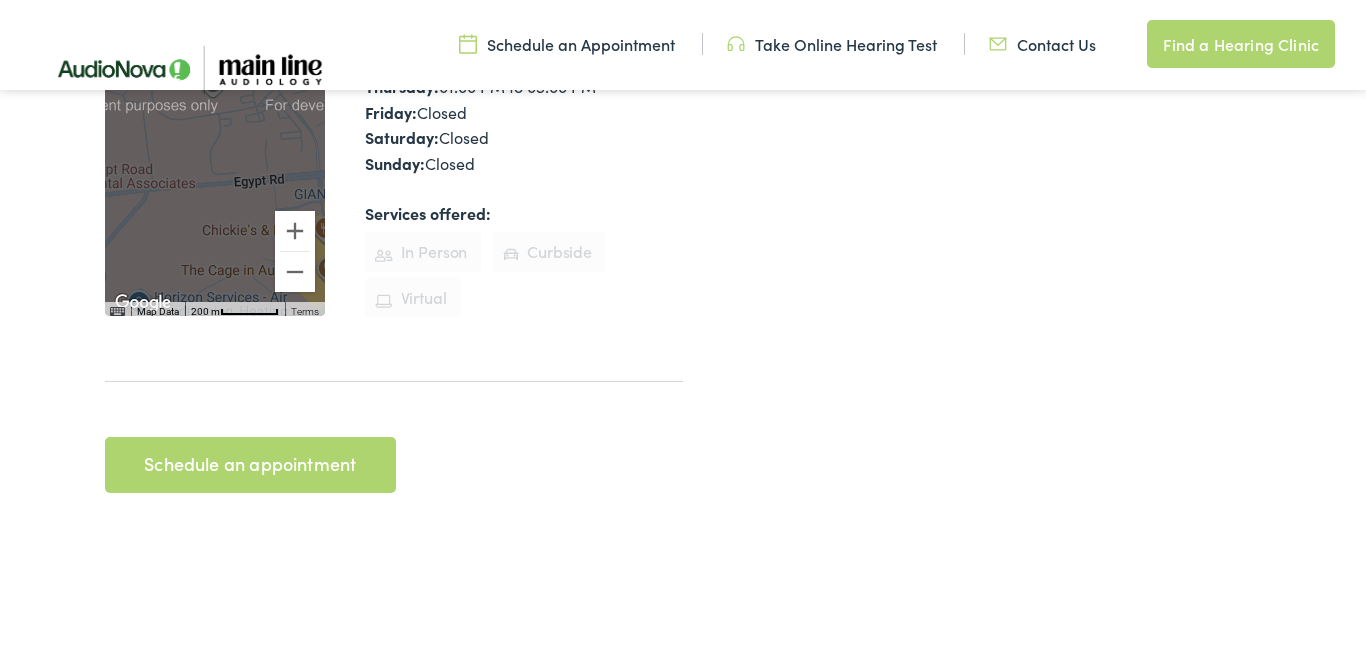 click on "Schedule an appointment" at bounding box center [250, 465] 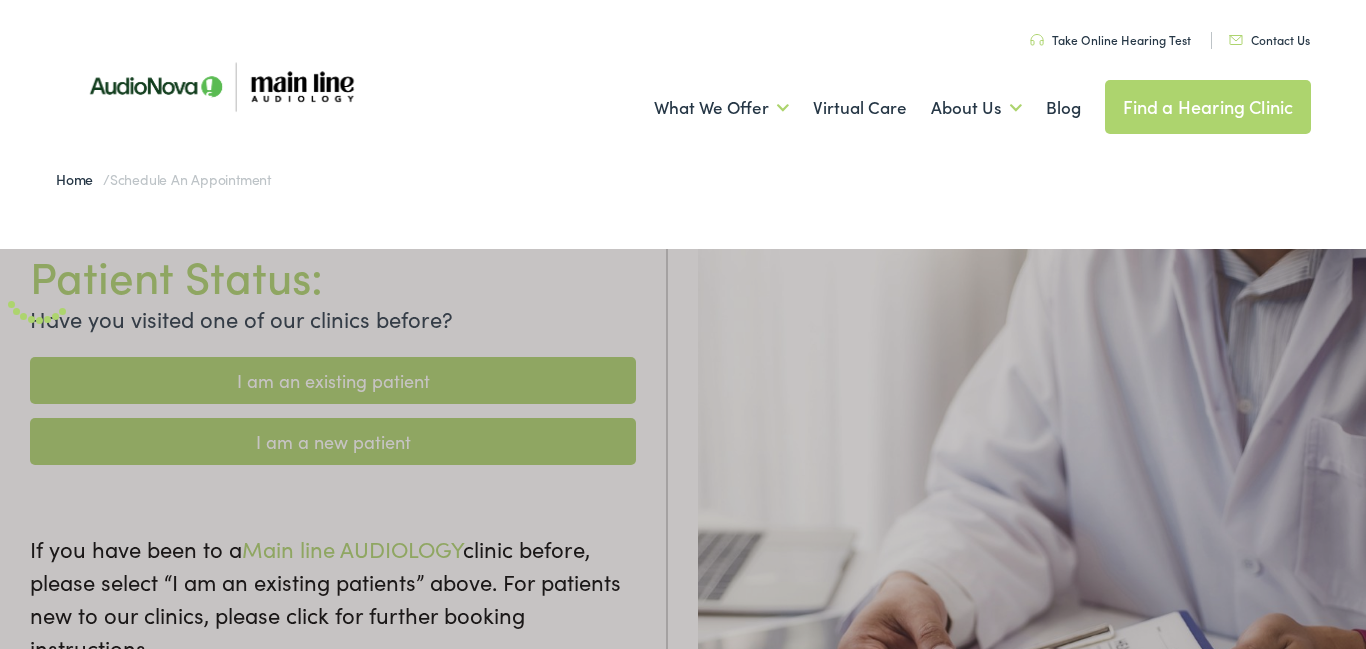 scroll, scrollTop: 0, scrollLeft: 0, axis: both 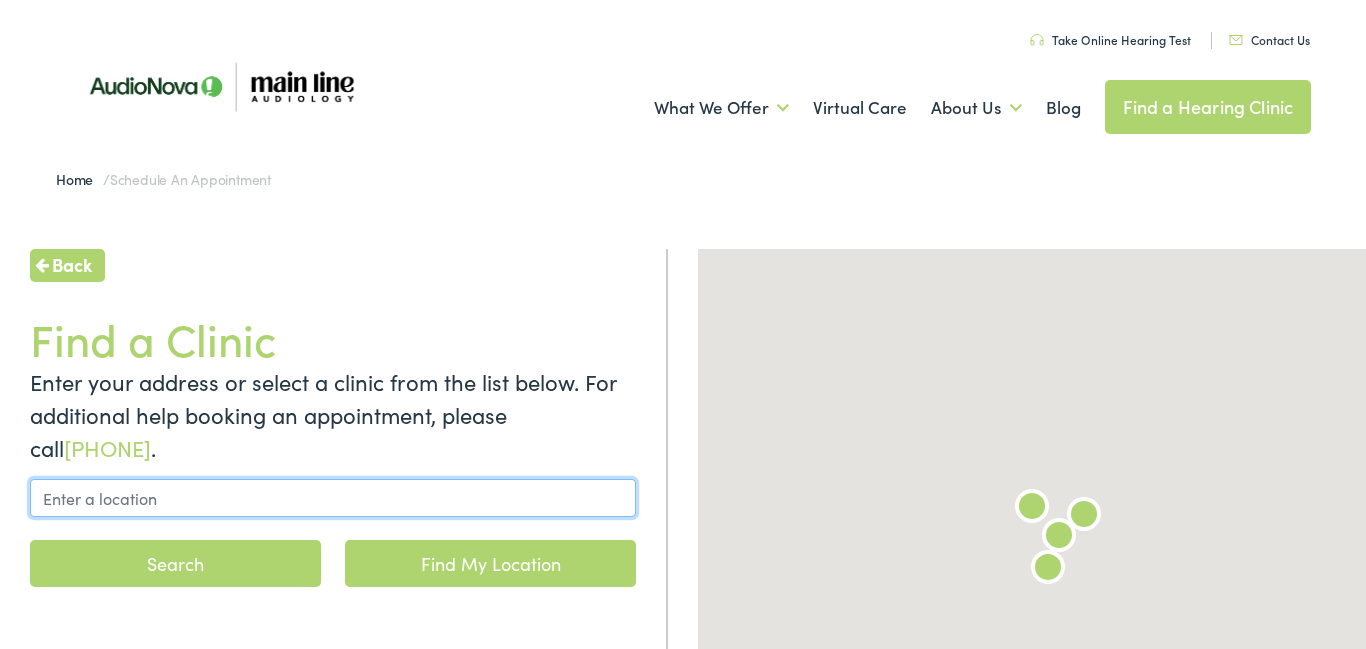 click at bounding box center (333, 498) 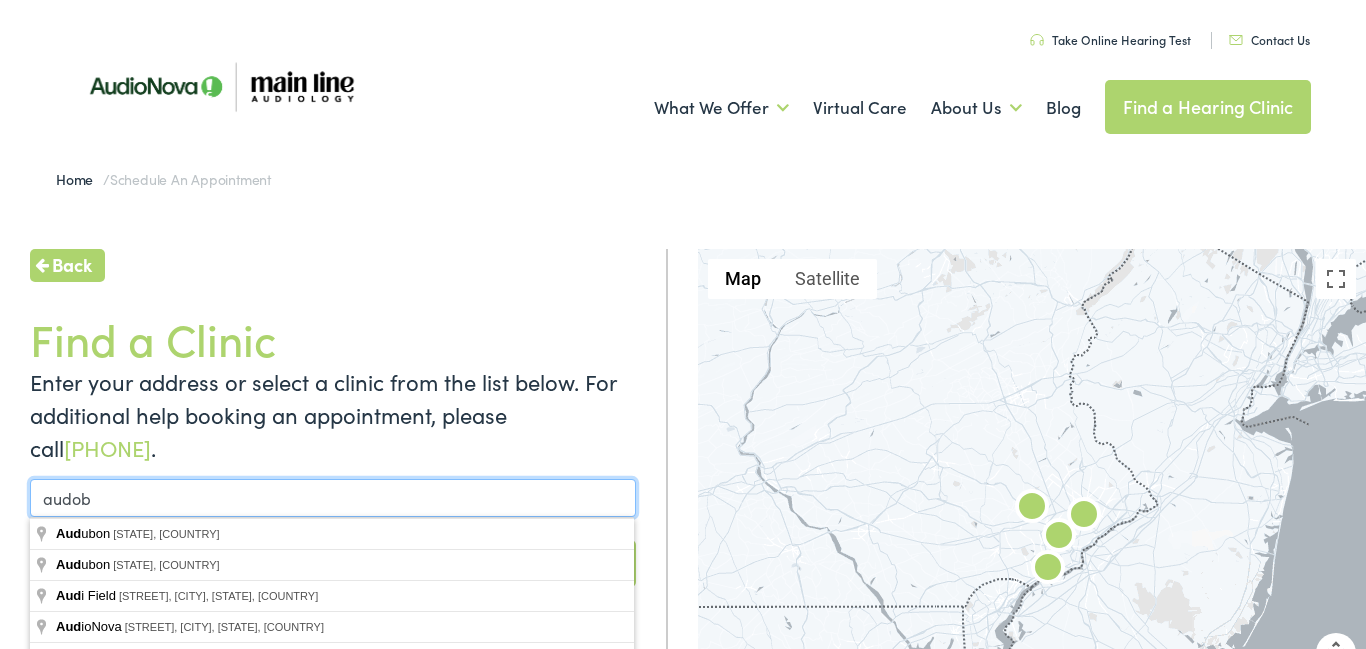 click on "Search" at bounding box center (175, 563) 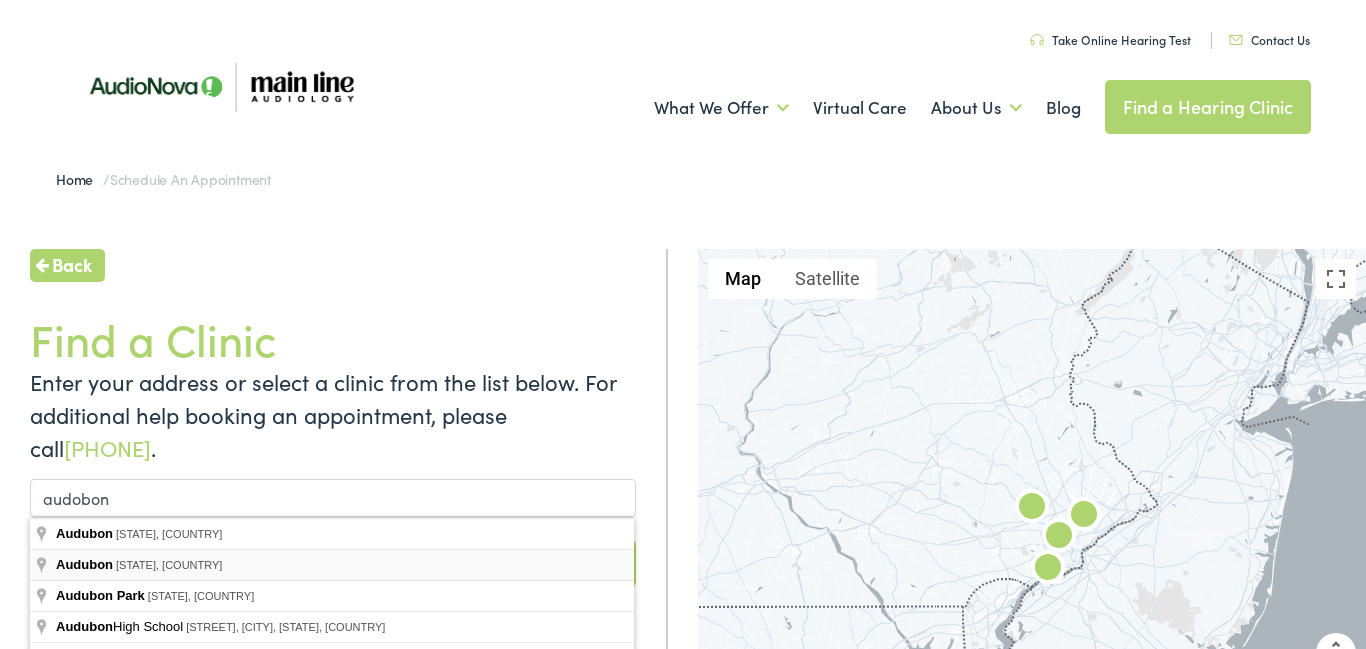 type on "[CITY], [STATE], [COUNTRY]" 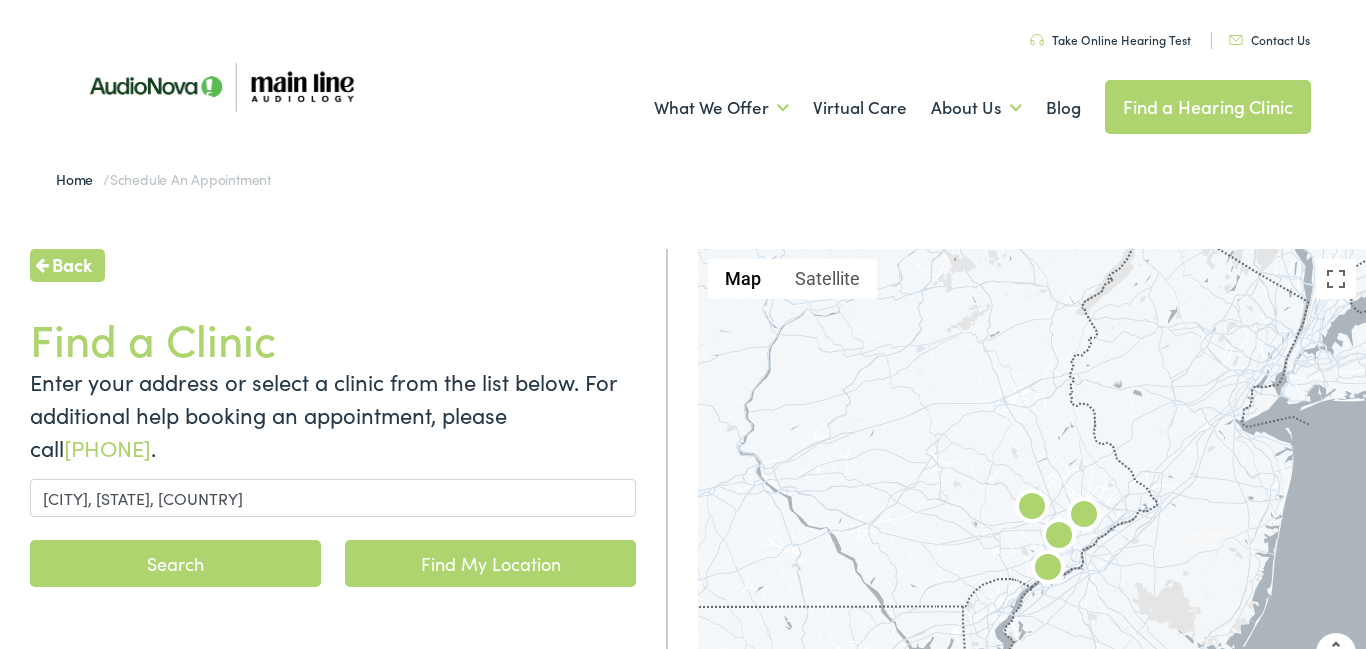 click on "Search" at bounding box center [175, 563] 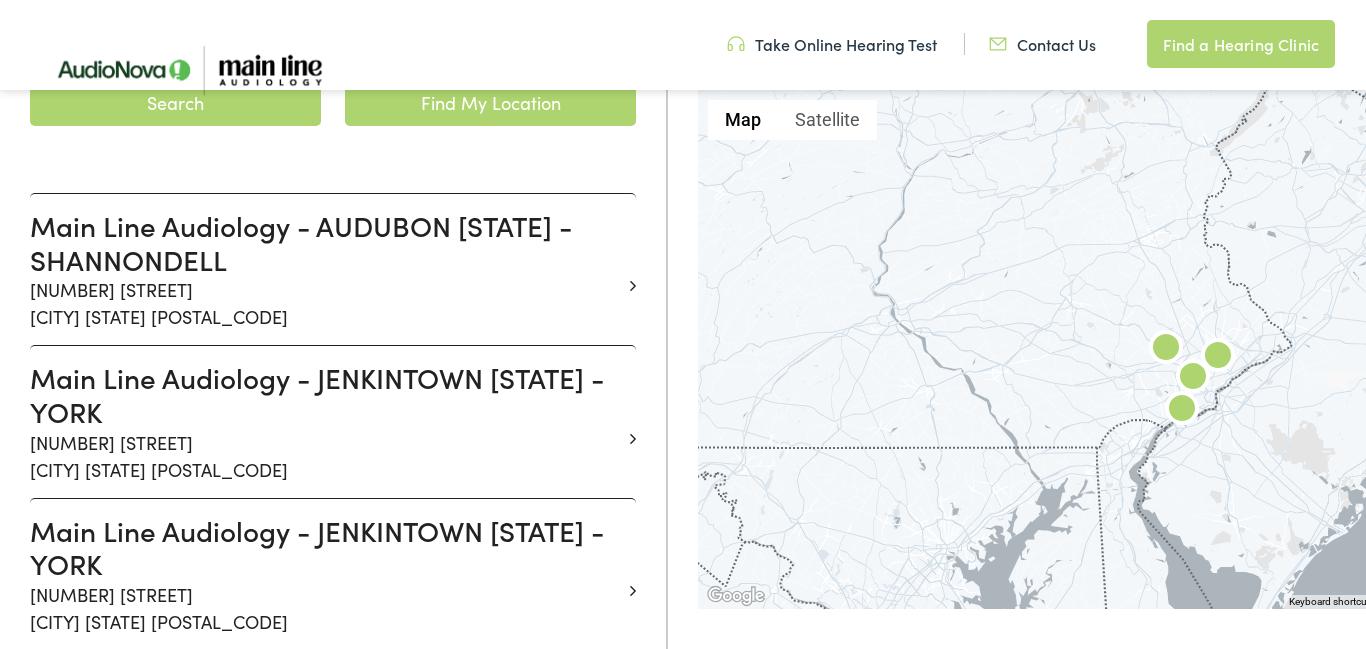 scroll, scrollTop: 475, scrollLeft: 0, axis: vertical 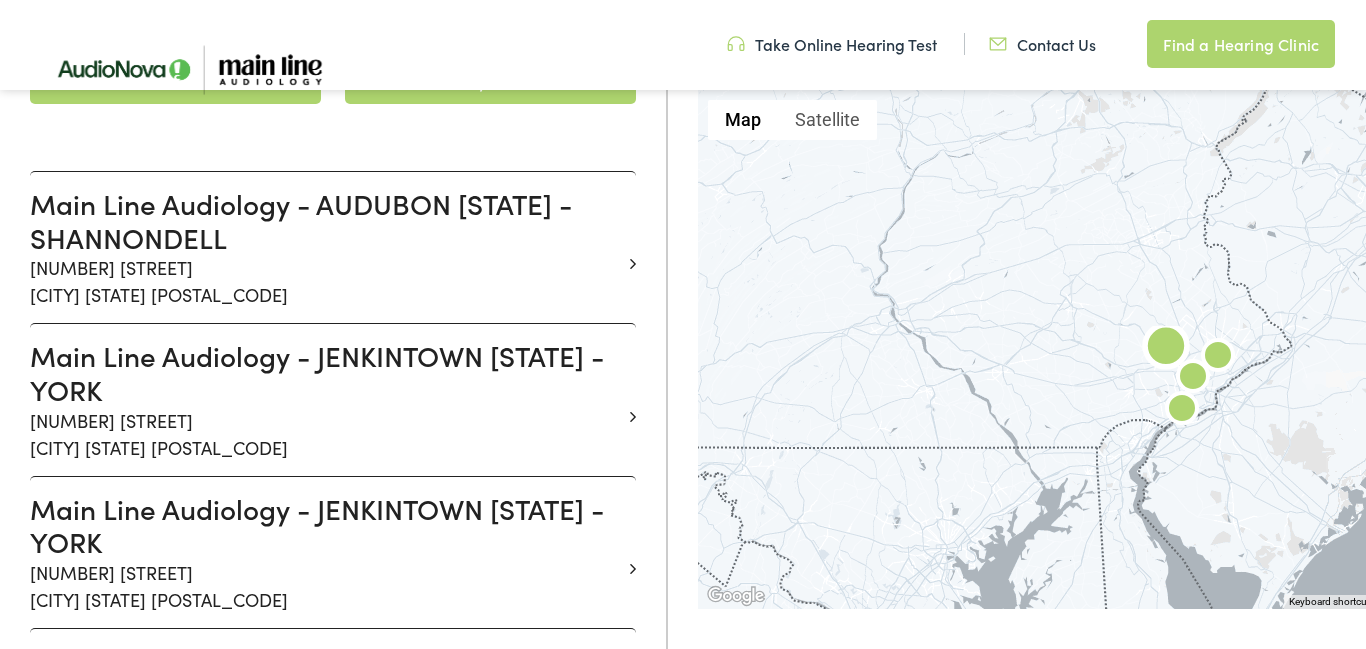 click on "Main Line Audiology - AUDUBON [STATE] - SHANNONDELL
[NUMBER] [STREET] [CITY] [STATE] [POSTAL_CODE]" at bounding box center (333, 247) 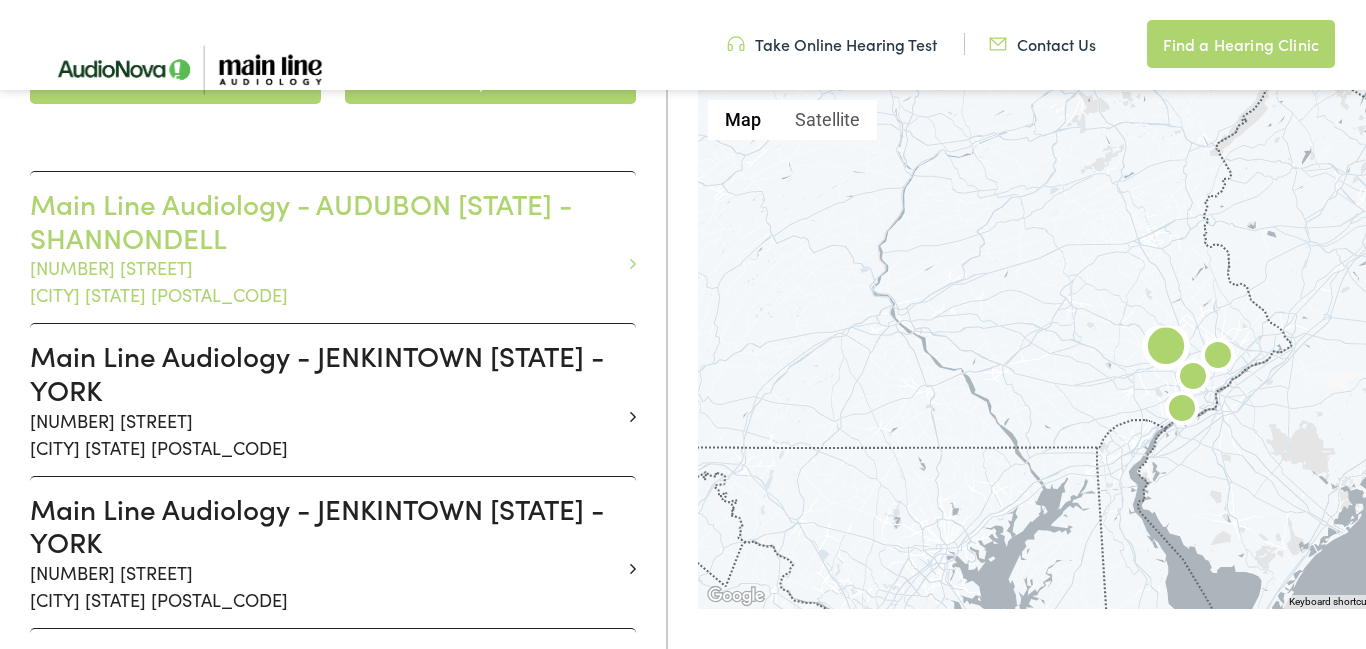 click on "Main Line Audiology - AUDUBON [STATE] - SHANNONDELL" at bounding box center (325, 220) 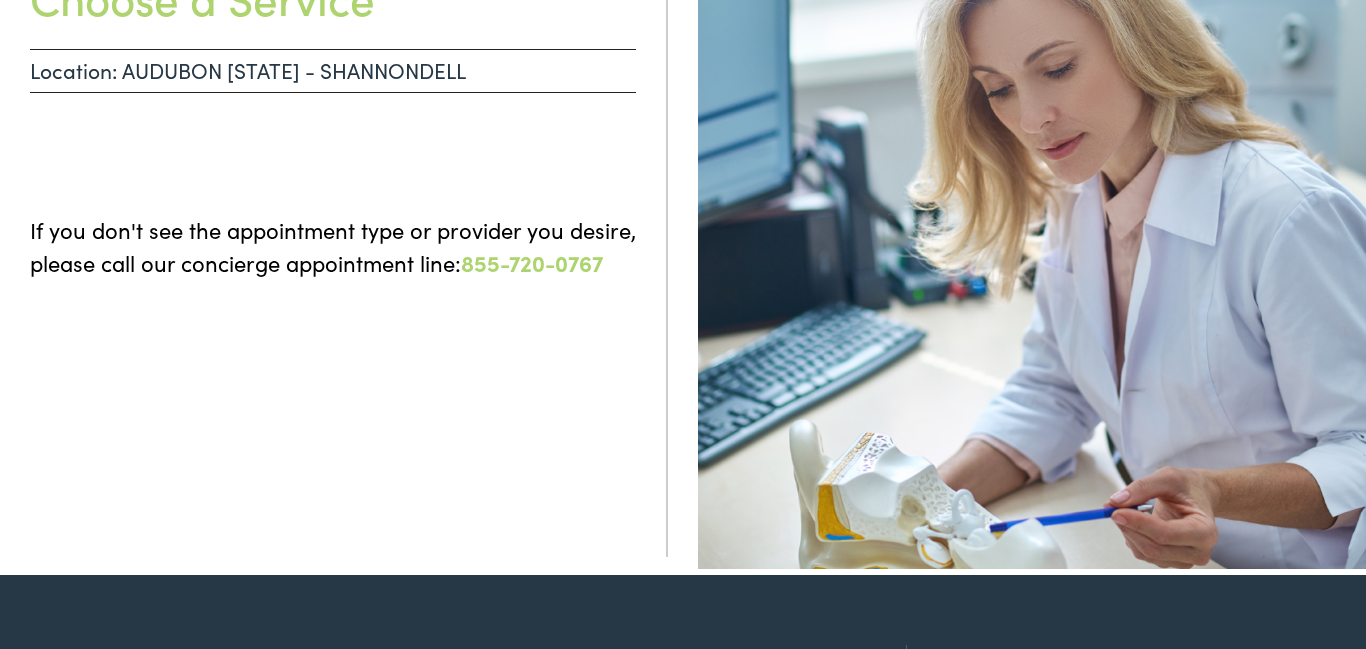 scroll, scrollTop: 0, scrollLeft: 0, axis: both 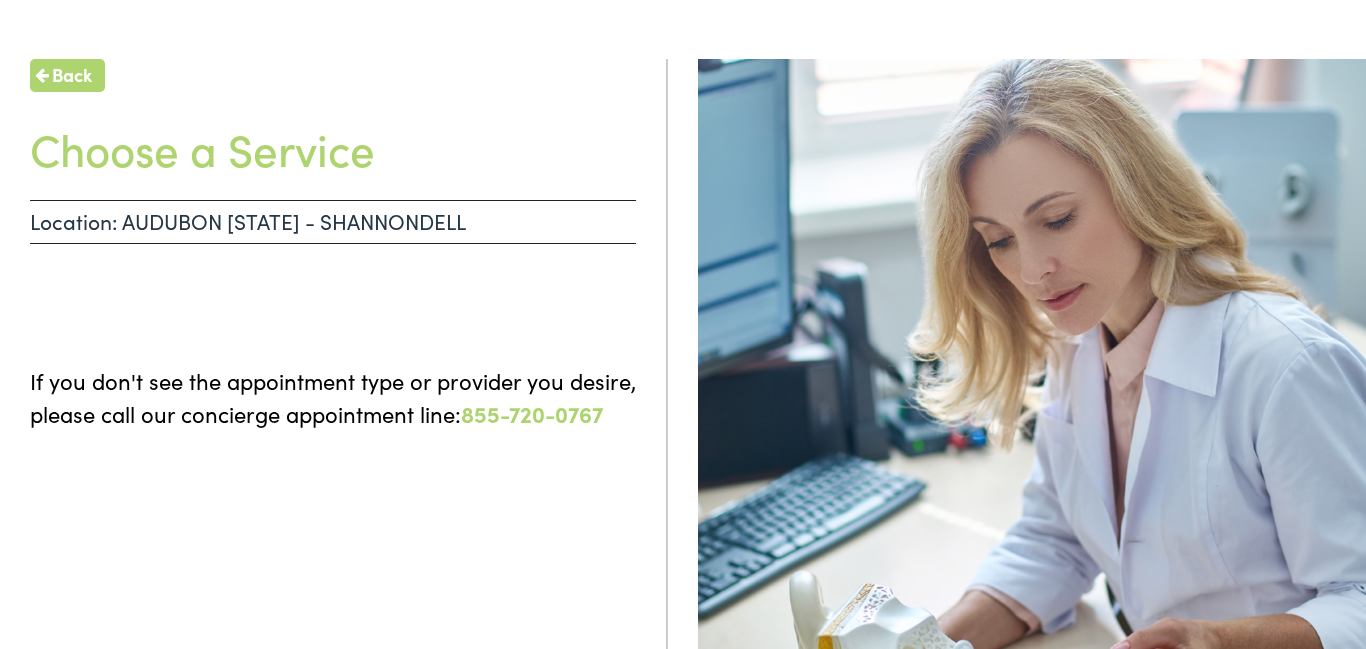 click on "855-720-0767" at bounding box center (532, 413) 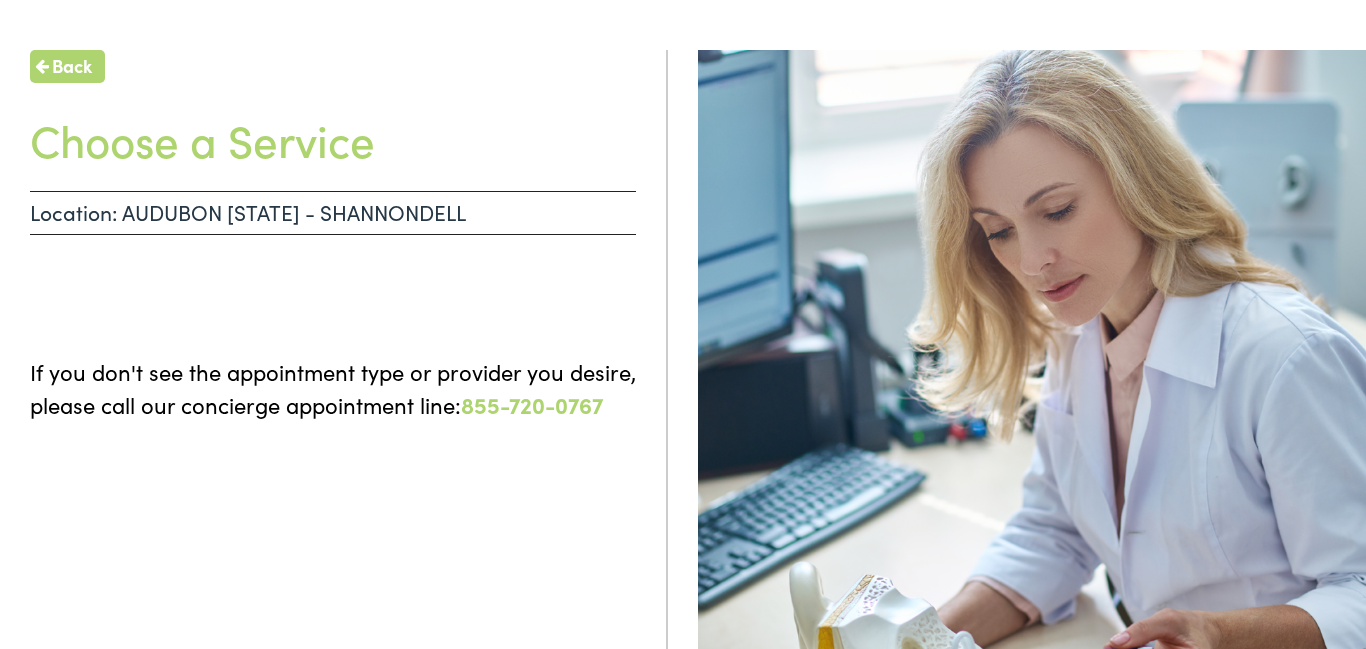 scroll, scrollTop: 200, scrollLeft: 0, axis: vertical 